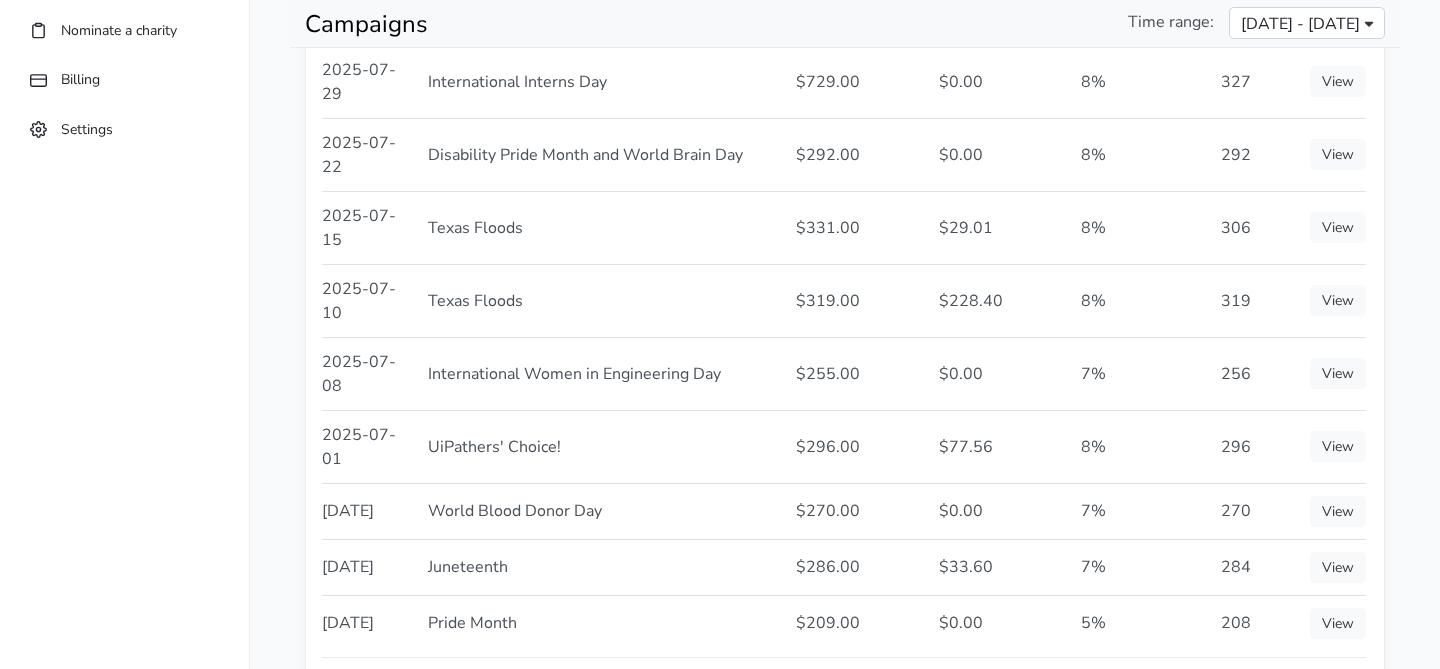 scroll, scrollTop: 0, scrollLeft: 0, axis: both 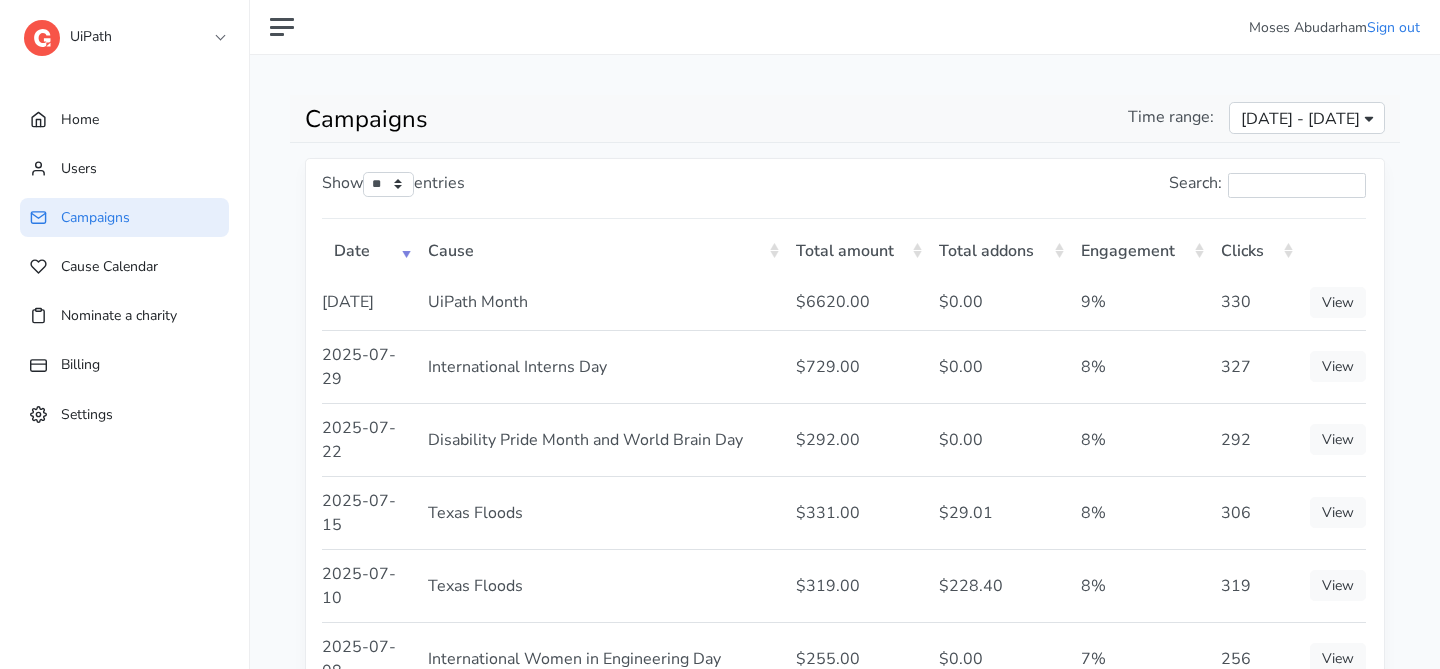 click on "Jul 9, 2025 - Aug 7, 2025" at bounding box center (1307, 121) 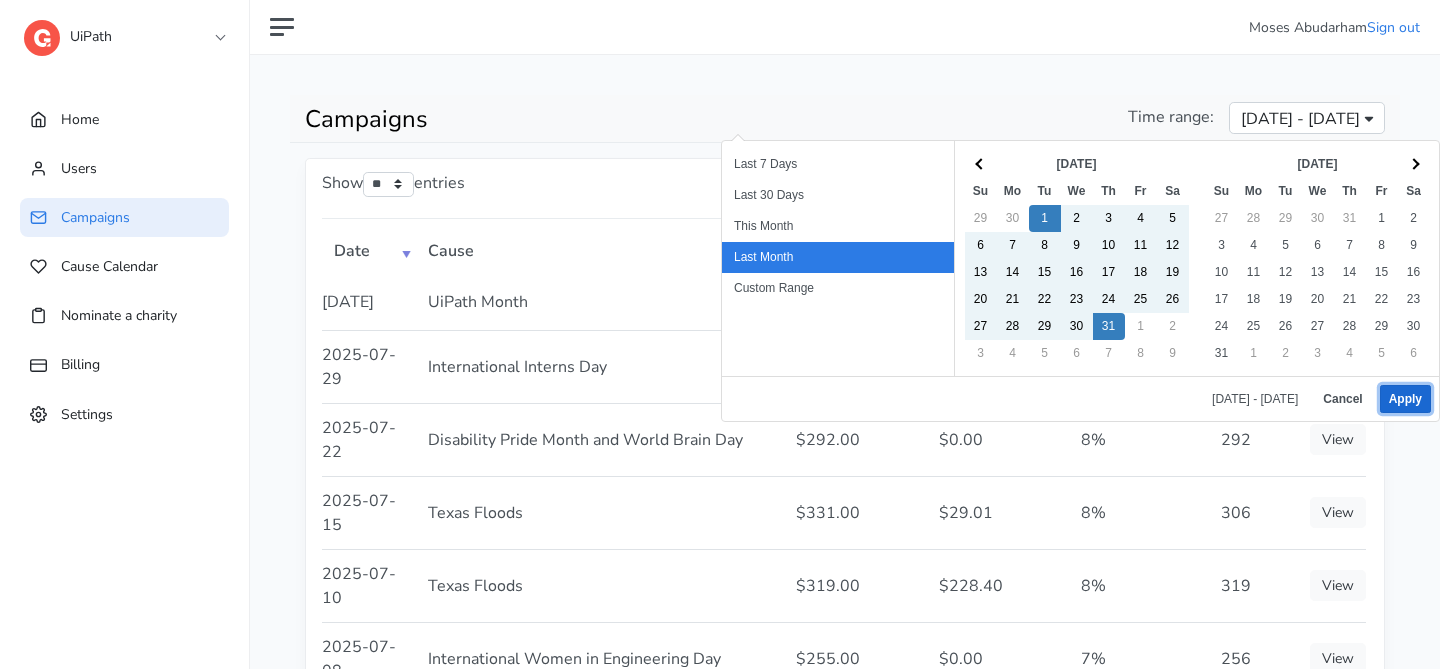 click on "Apply" at bounding box center [1405, 399] 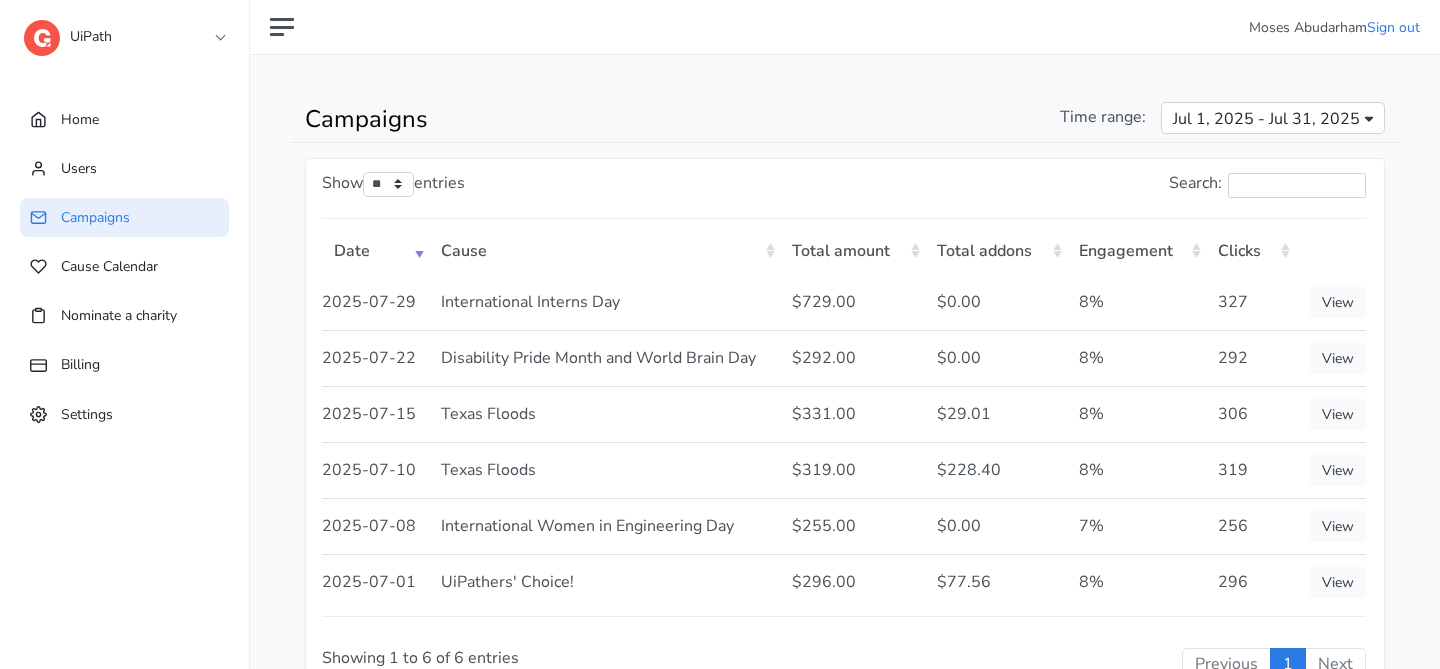 scroll, scrollTop: 114, scrollLeft: 0, axis: vertical 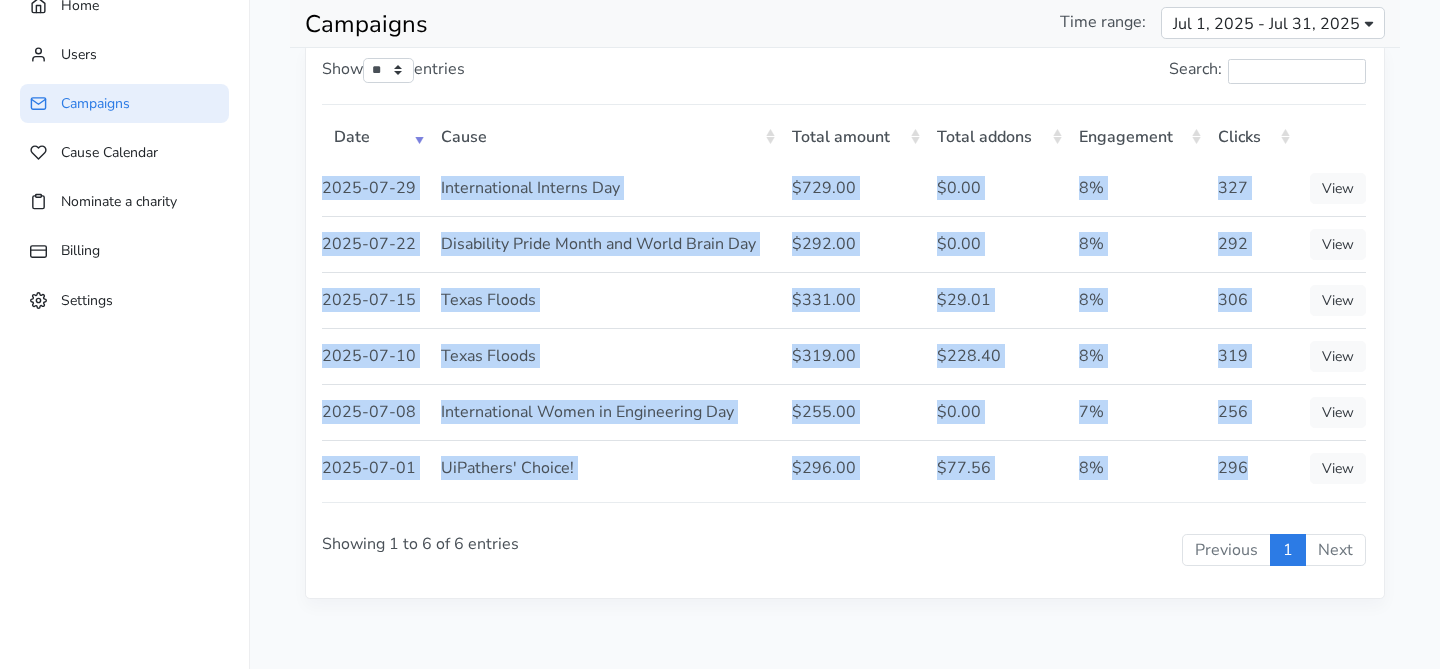 drag, startPoint x: 1258, startPoint y: 470, endPoint x: 348, endPoint y: 166, distance: 959.43524 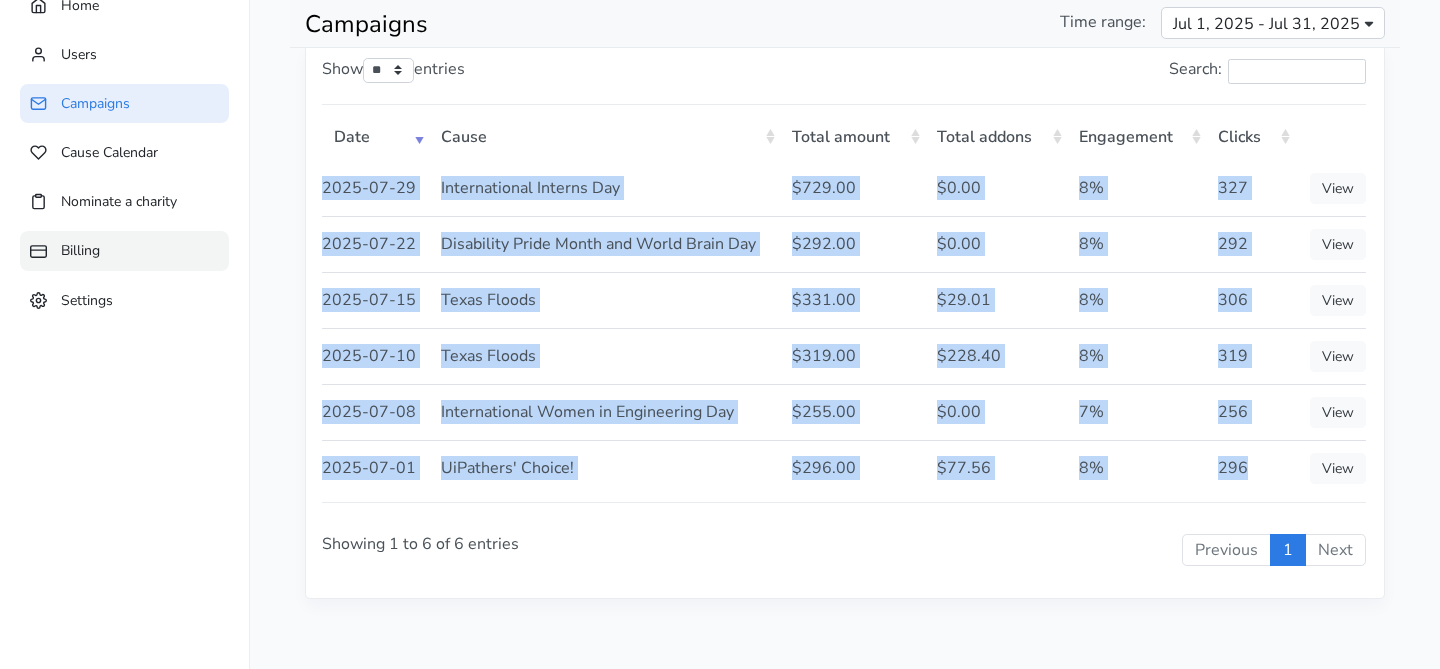 click on "Billing" at bounding box center (124, 250) 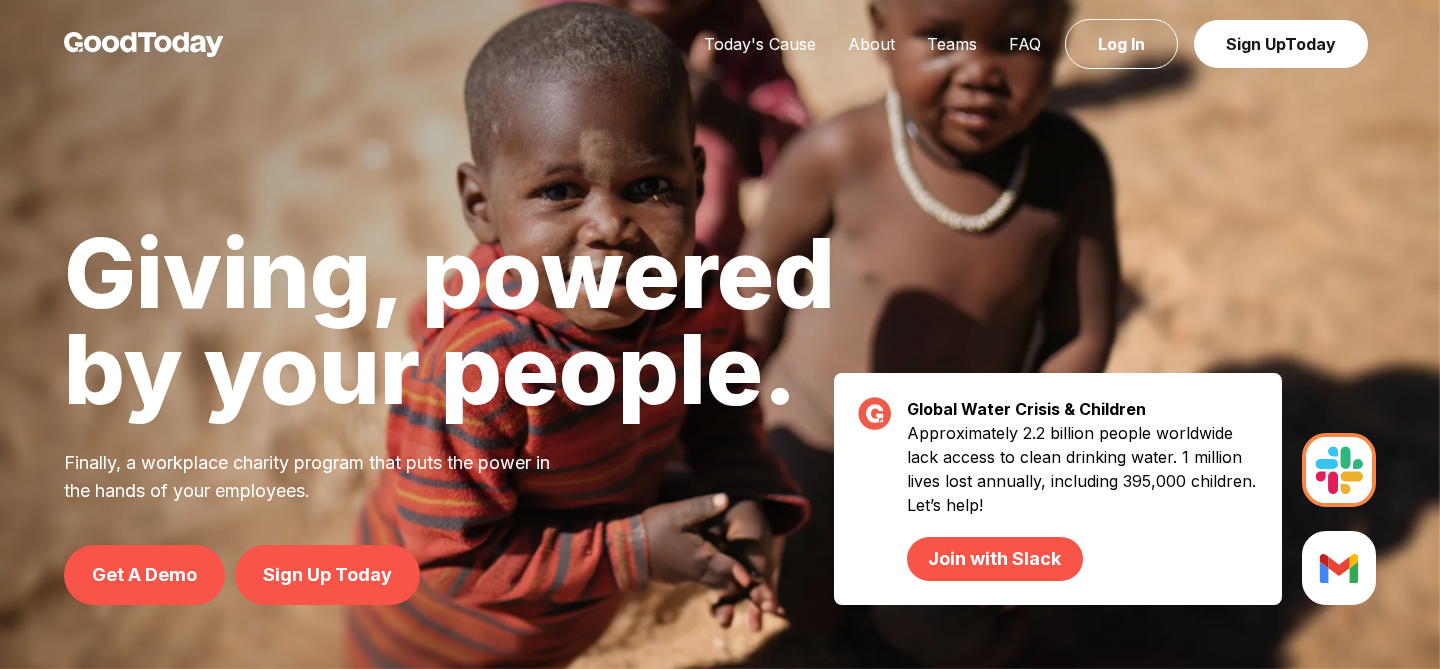 scroll, scrollTop: 0, scrollLeft: 0, axis: both 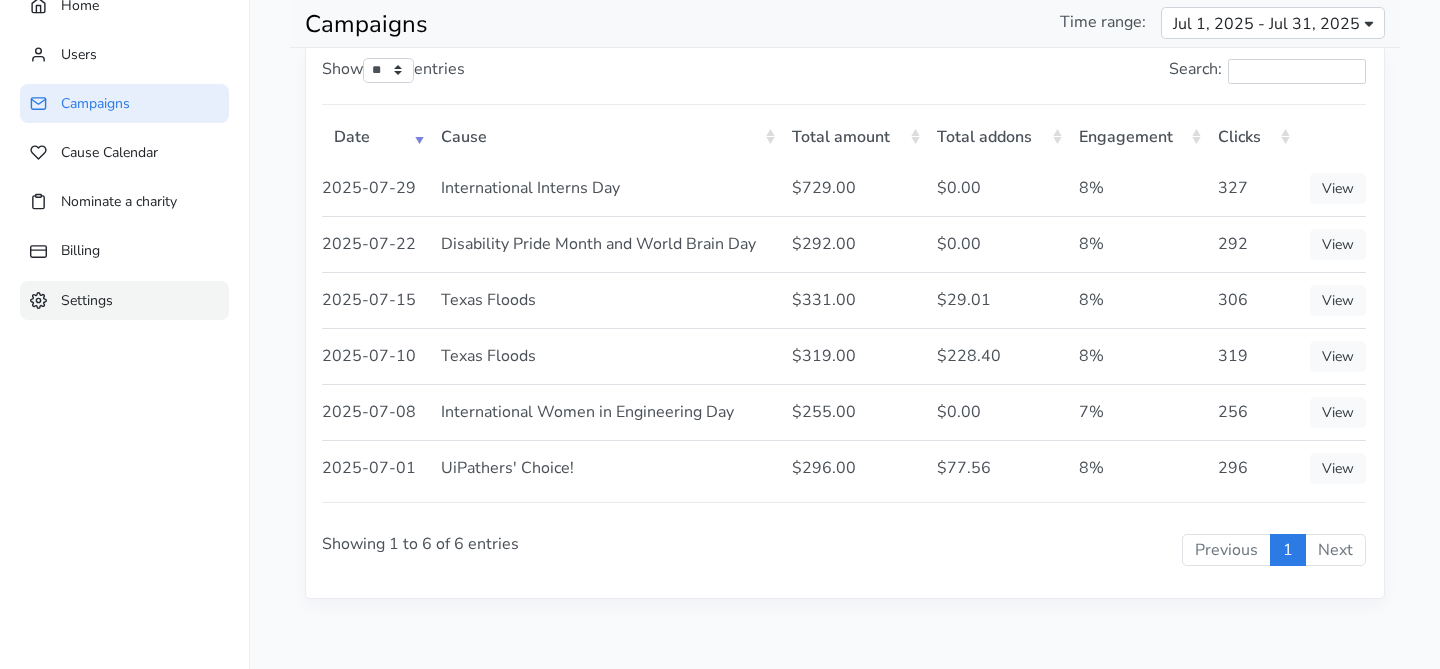 click on "Settings" at bounding box center (124, 300) 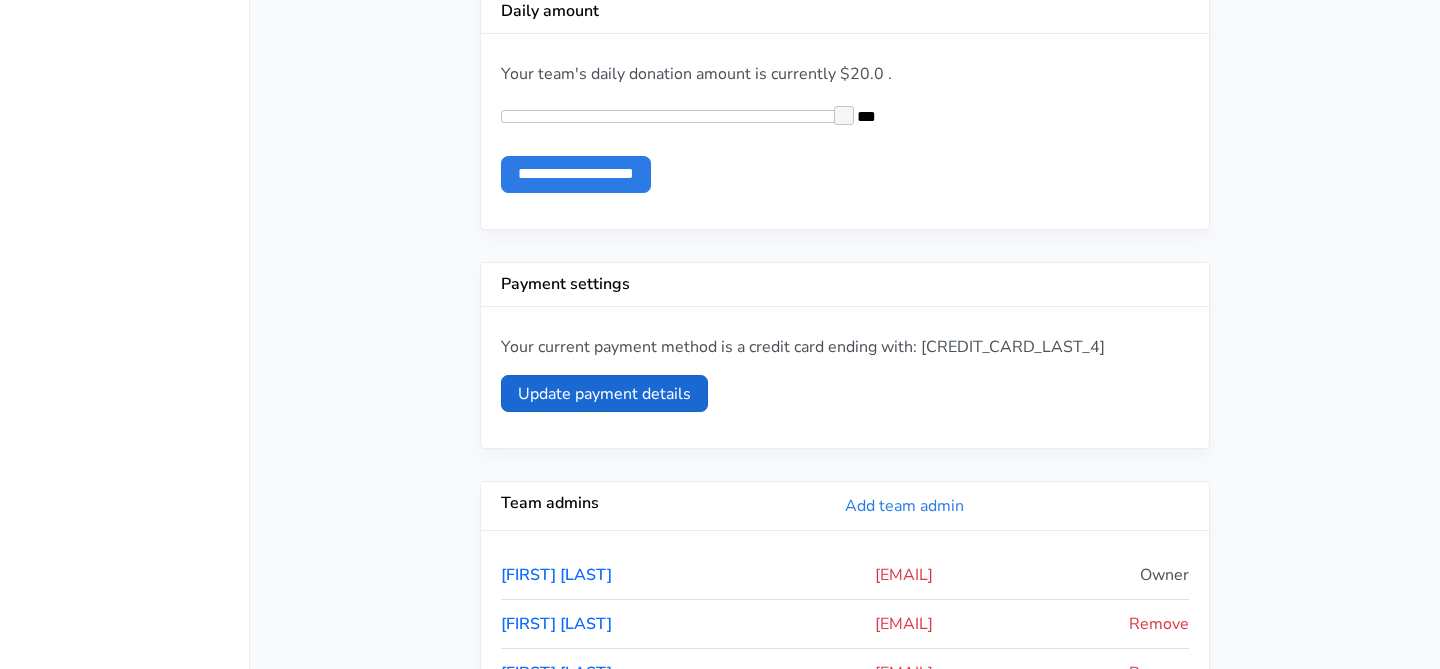 scroll, scrollTop: 1199, scrollLeft: 0, axis: vertical 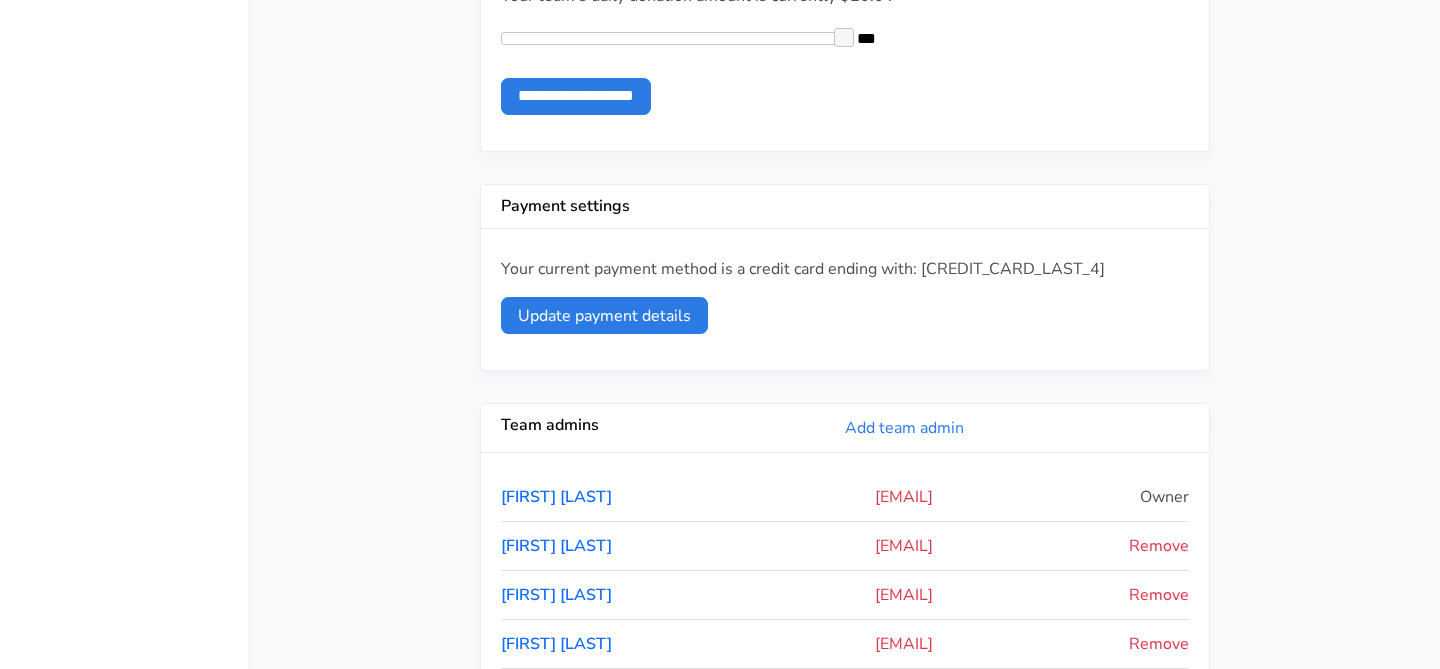 click on "Your current payment method is a credit card ending with: 3785" at bounding box center (845, 269) 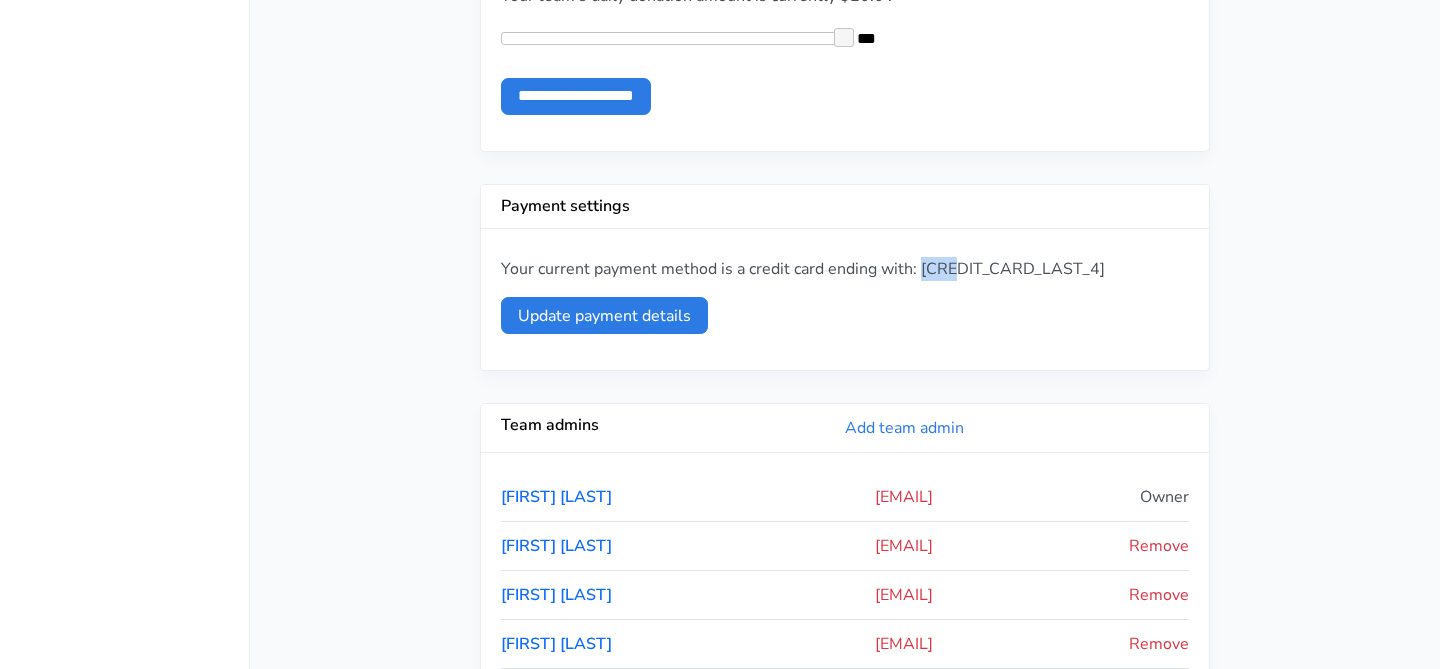 click on "Your current payment method is a credit card ending with: 3785" at bounding box center (845, 269) 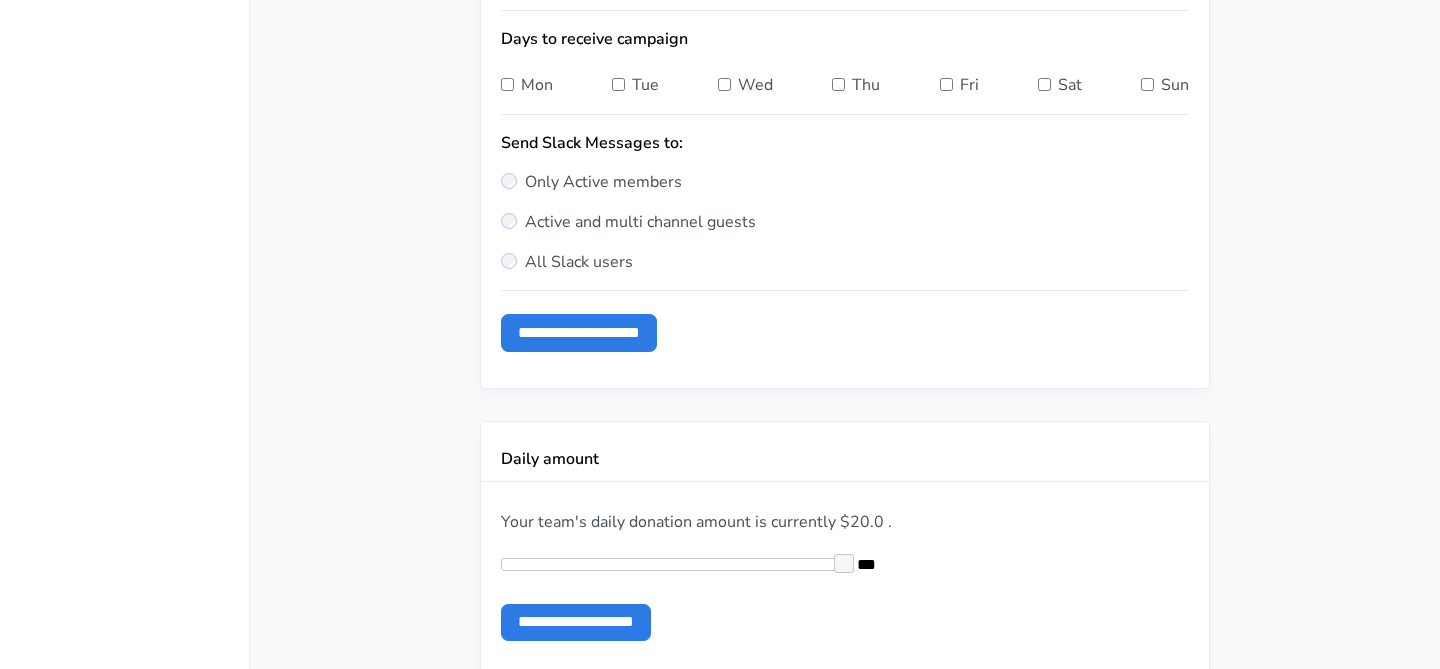 scroll, scrollTop: 0, scrollLeft: 0, axis: both 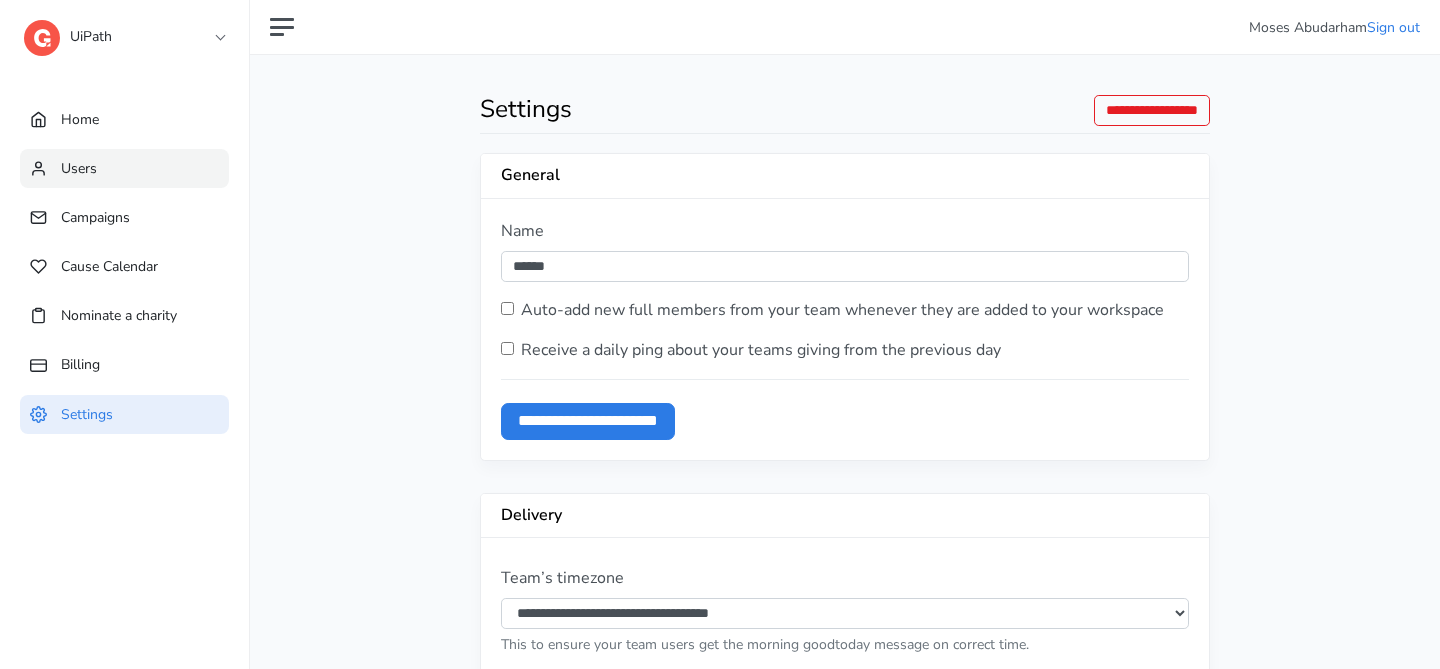 click on "Users" at bounding box center [124, 168] 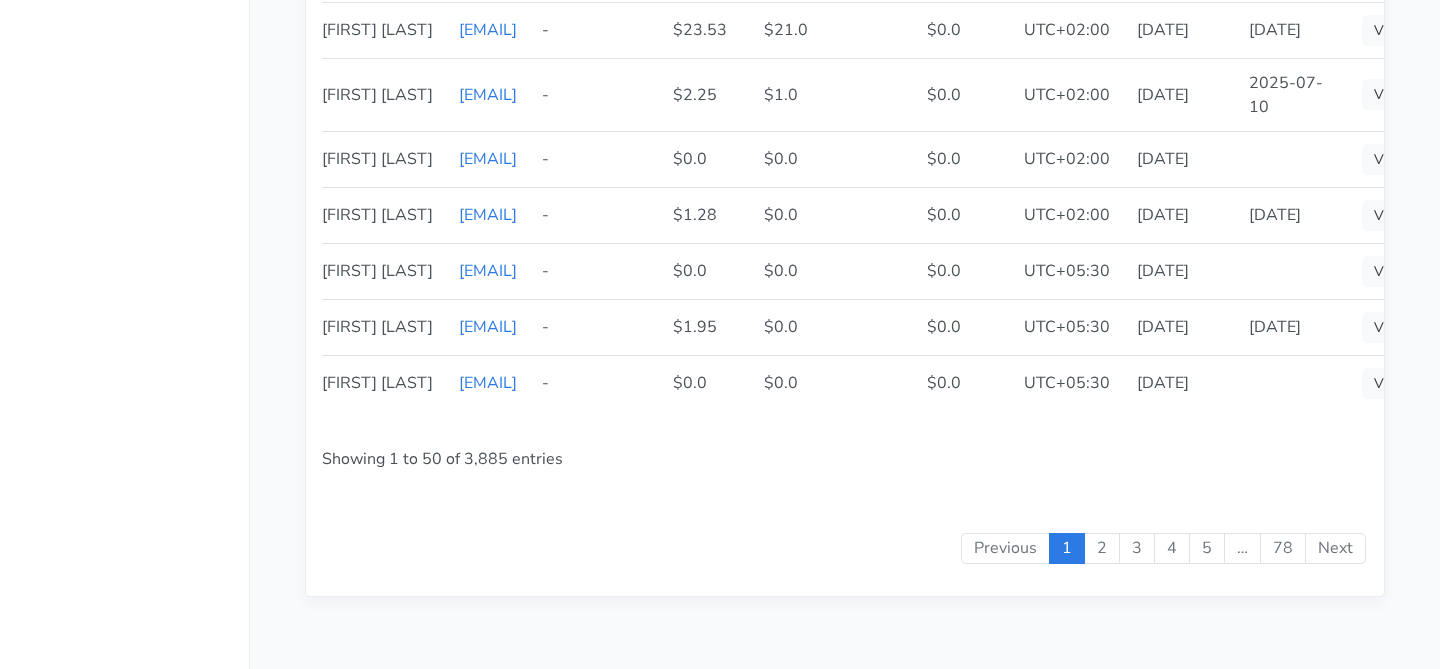 scroll, scrollTop: 3561, scrollLeft: 0, axis: vertical 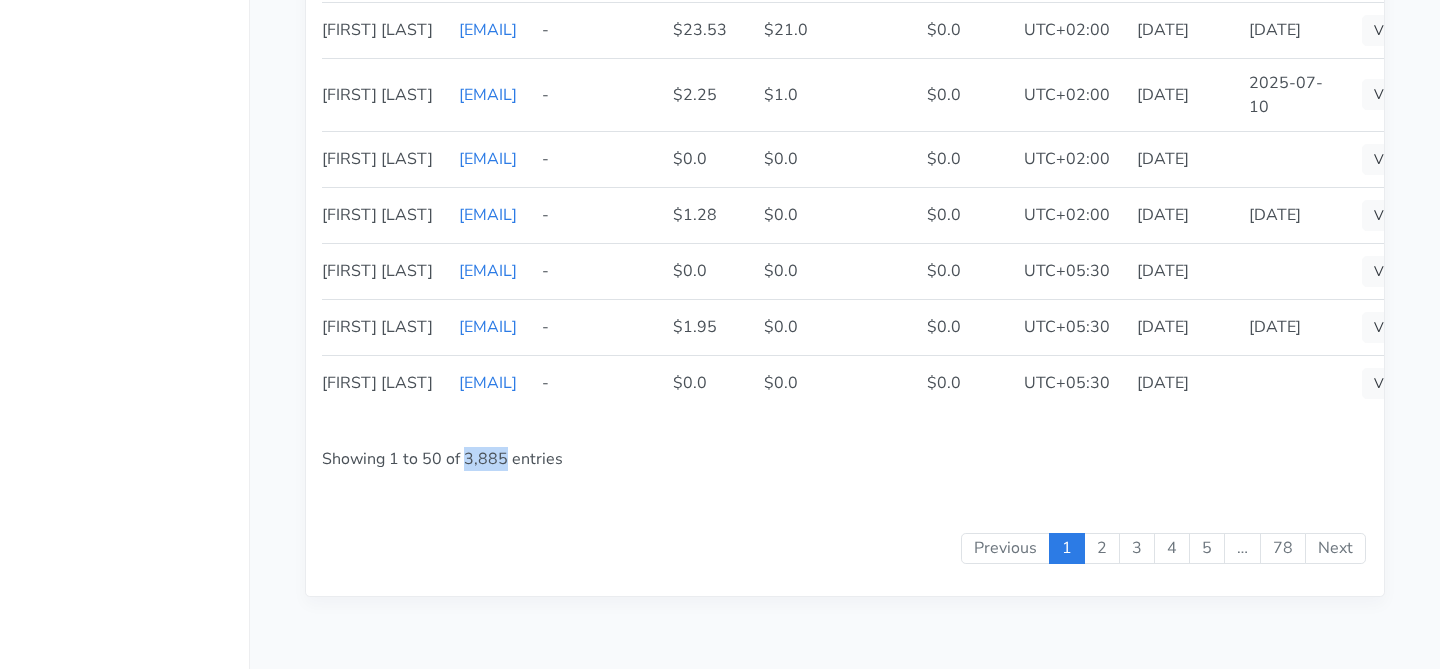 click on "Showing 1 to 50 of 3,885 entries" at bounding box center [844, 459] 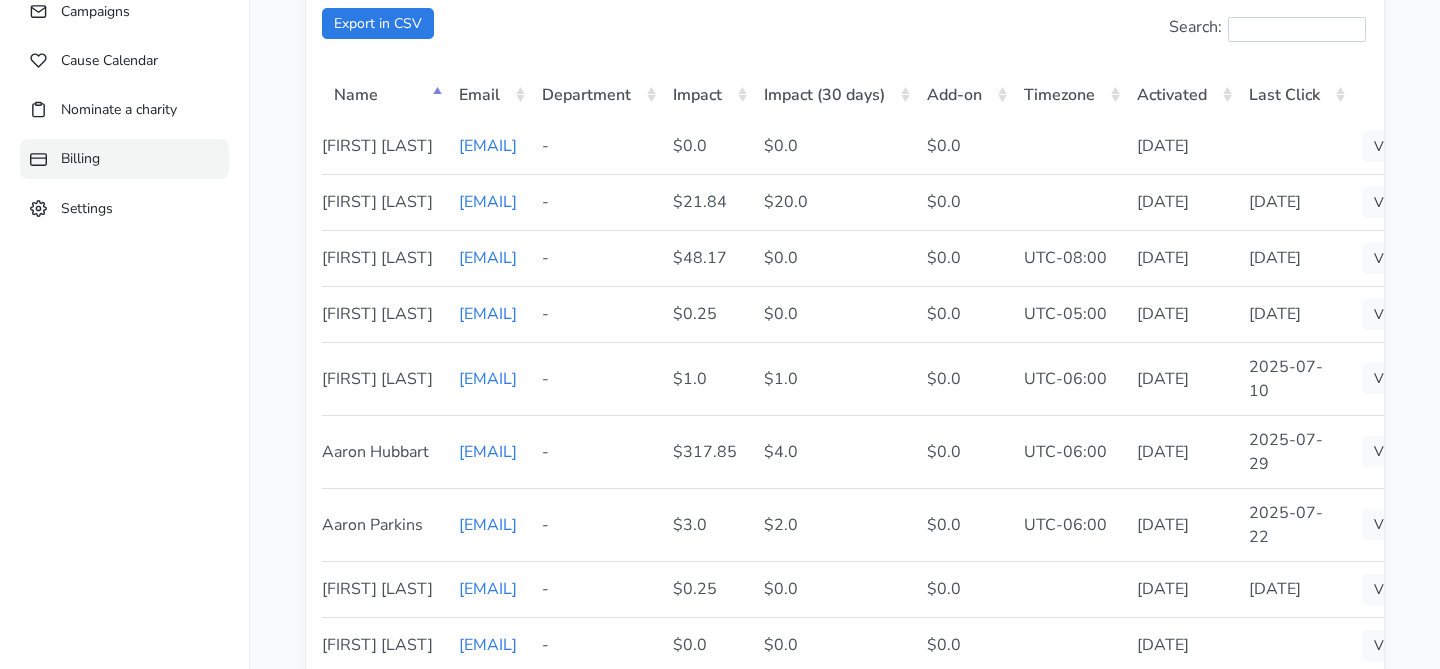 scroll, scrollTop: 0, scrollLeft: 0, axis: both 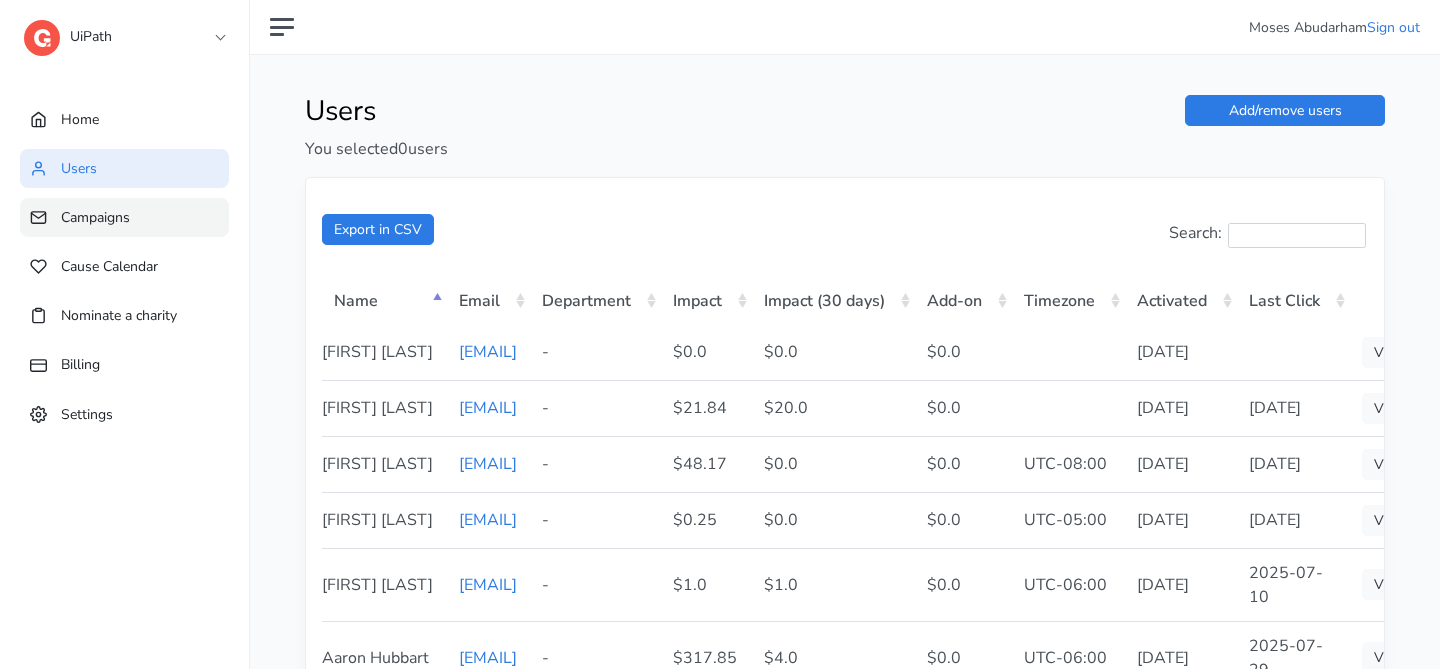 click on "Campaigns" at bounding box center (95, 217) 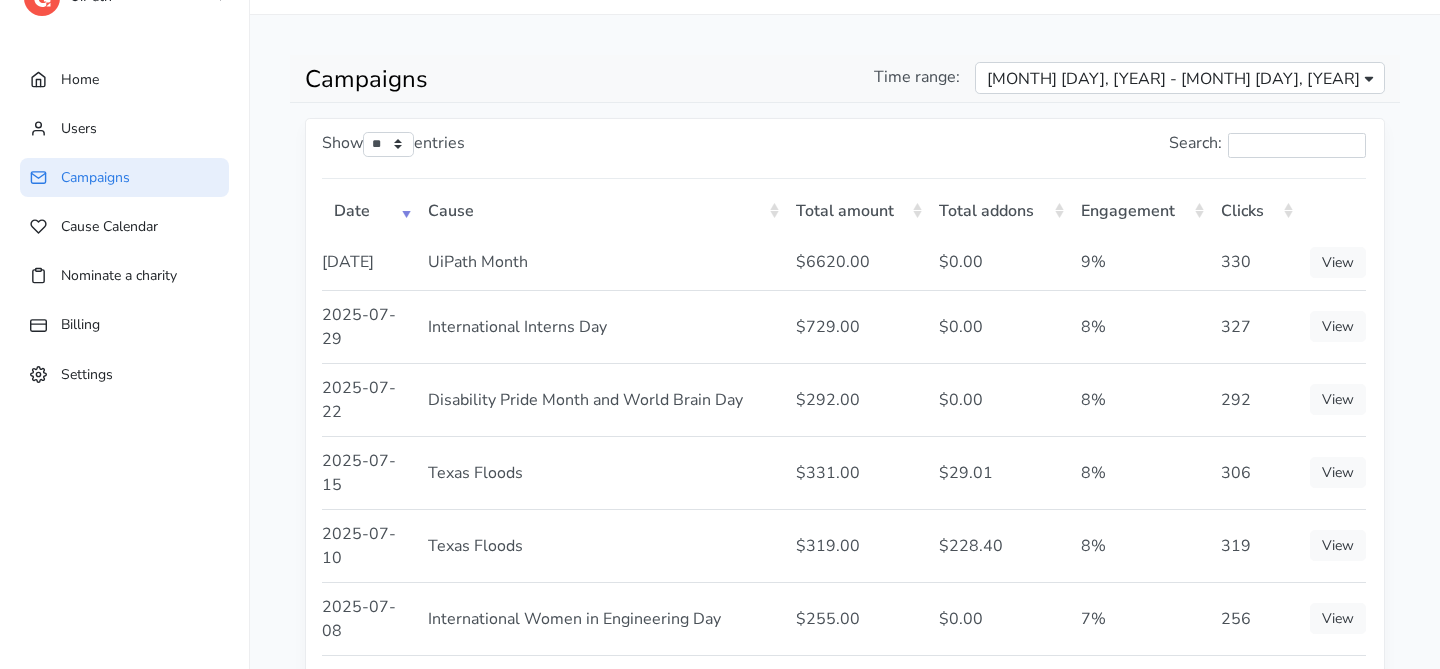 scroll, scrollTop: 0, scrollLeft: 0, axis: both 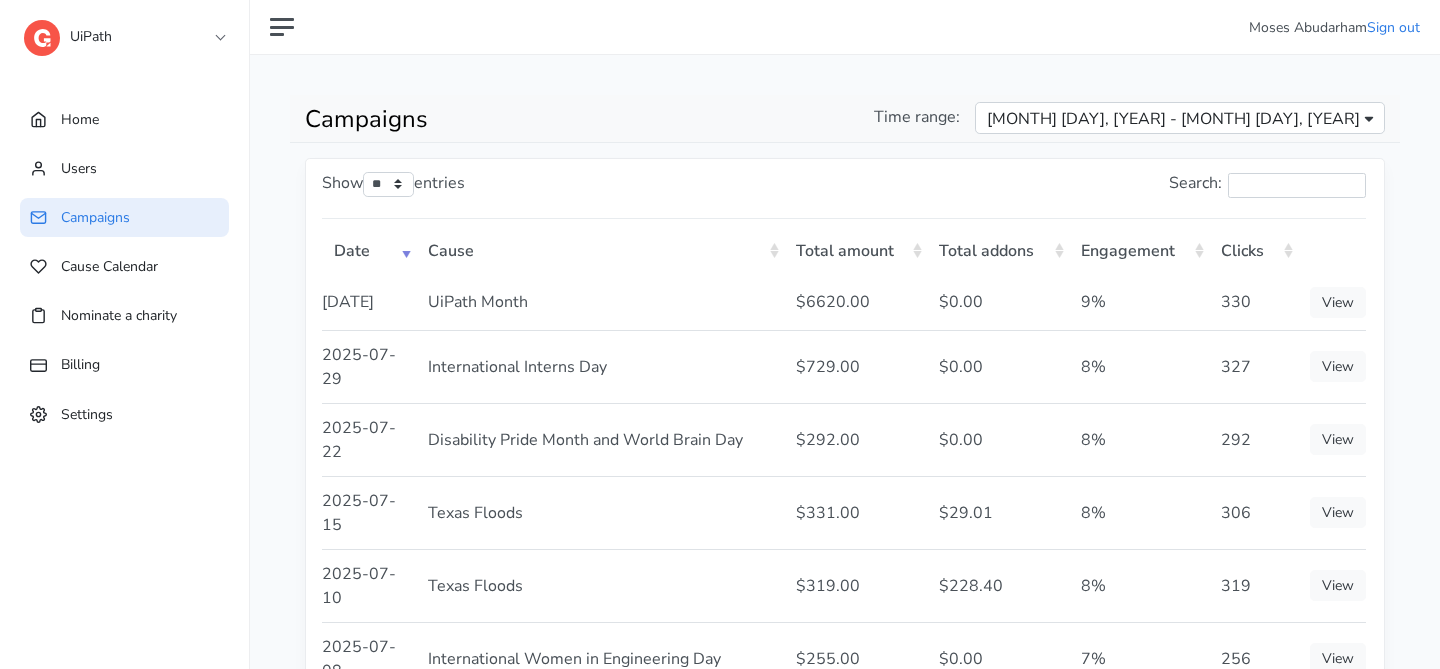 click on "[MONTH] [DAY], [YEAR] - [MONTH] [DAY], [YEAR]" at bounding box center (1180, 118) 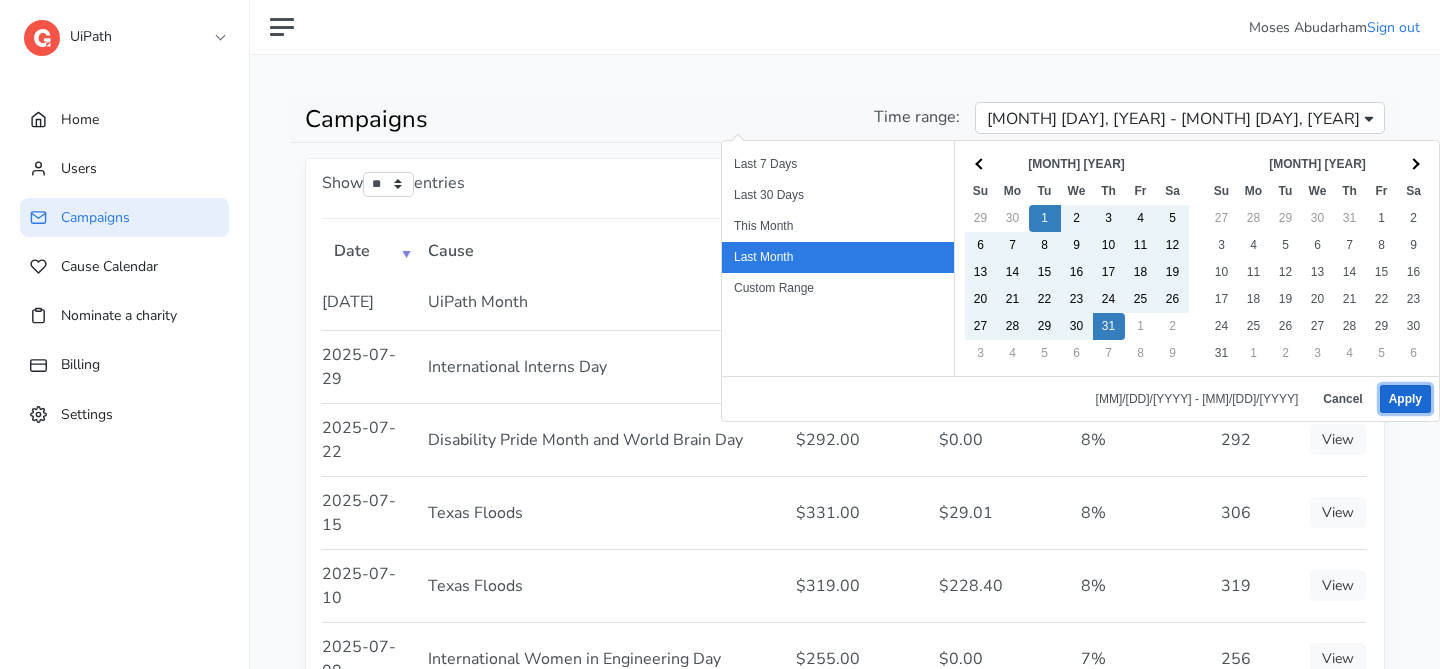 click on "Apply" at bounding box center [1405, 399] 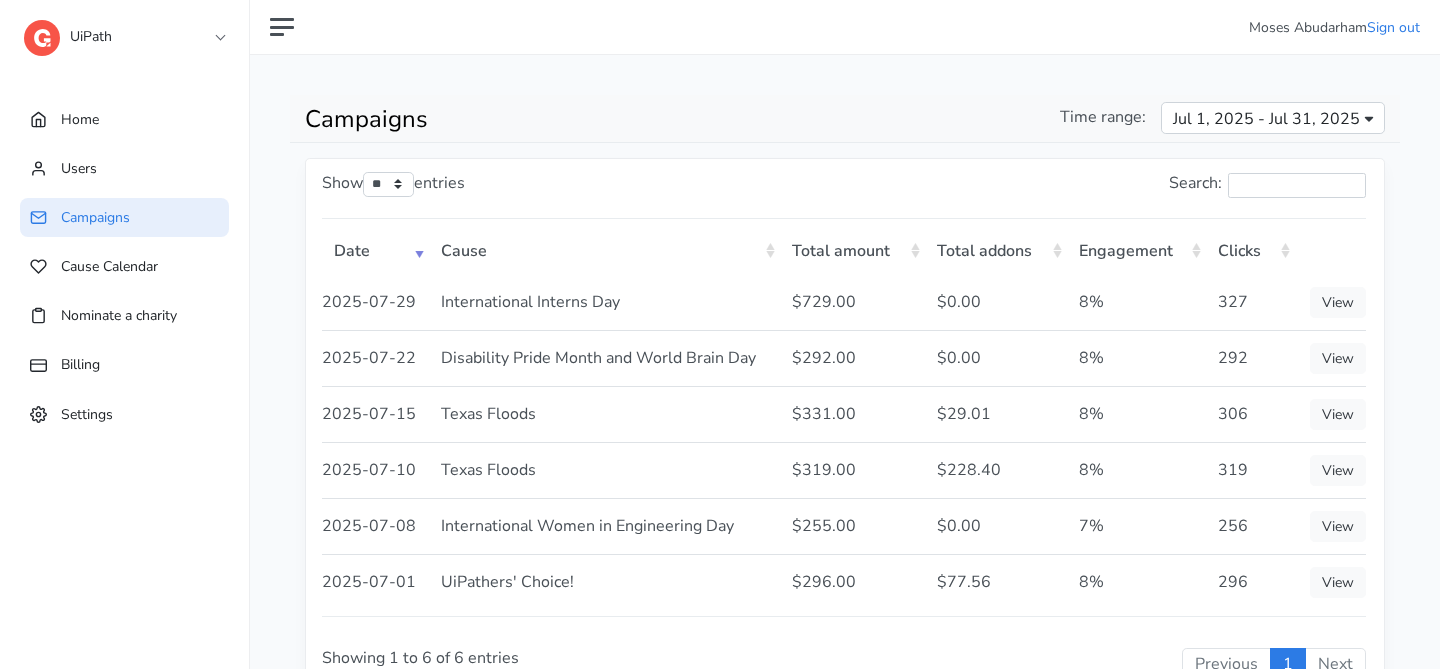 scroll, scrollTop: 0, scrollLeft: 0, axis: both 